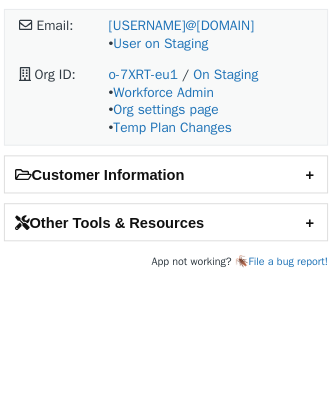 scroll, scrollTop: 0, scrollLeft: 0, axis: both 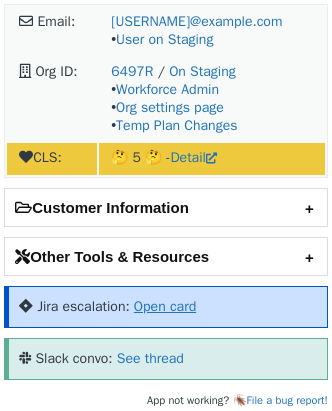 click on "Open card" at bounding box center (165, 306) 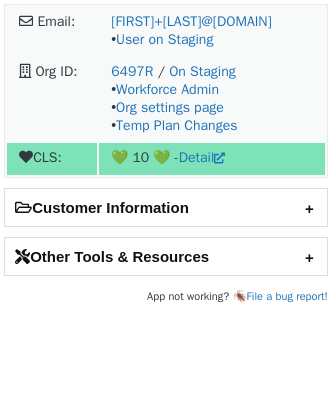 scroll, scrollTop: 0, scrollLeft: 0, axis: both 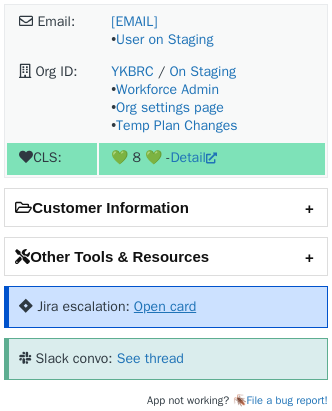 click on "Open card" at bounding box center (165, 306) 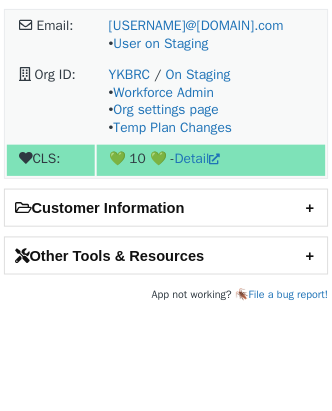 scroll, scrollTop: 0, scrollLeft: 0, axis: both 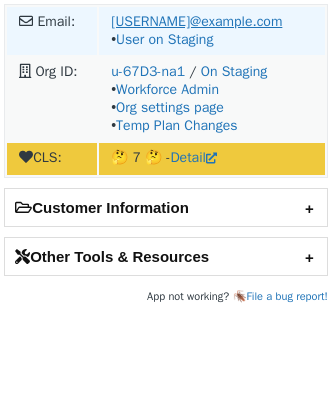 click on "[USERNAME]@example.com" at bounding box center [196, 21] 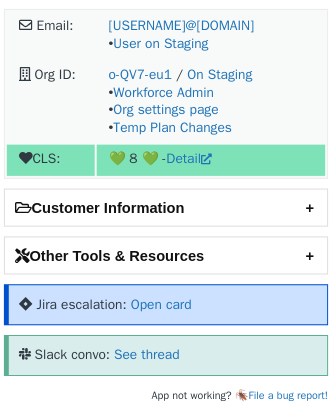 scroll, scrollTop: 0, scrollLeft: 0, axis: both 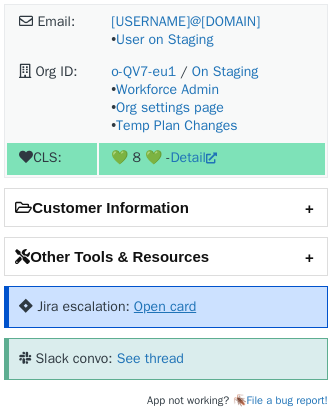 click on "Open card" at bounding box center [165, 306] 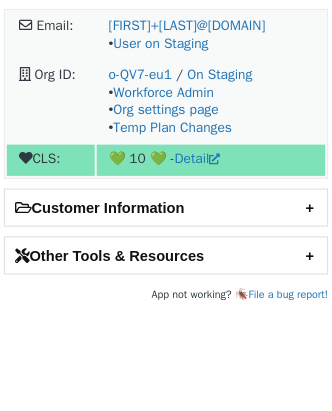 scroll, scrollTop: 0, scrollLeft: 0, axis: both 